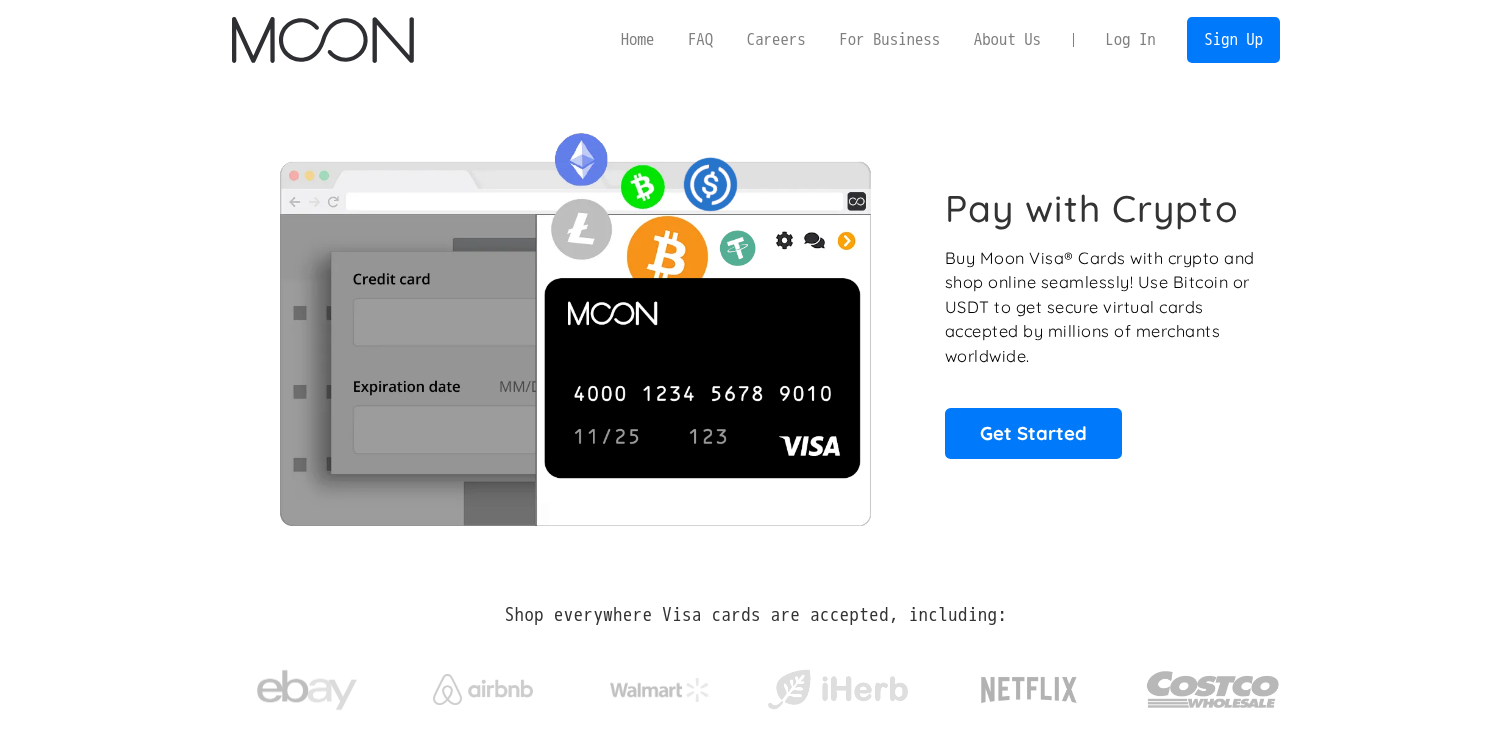 scroll, scrollTop: 0, scrollLeft: 0, axis: both 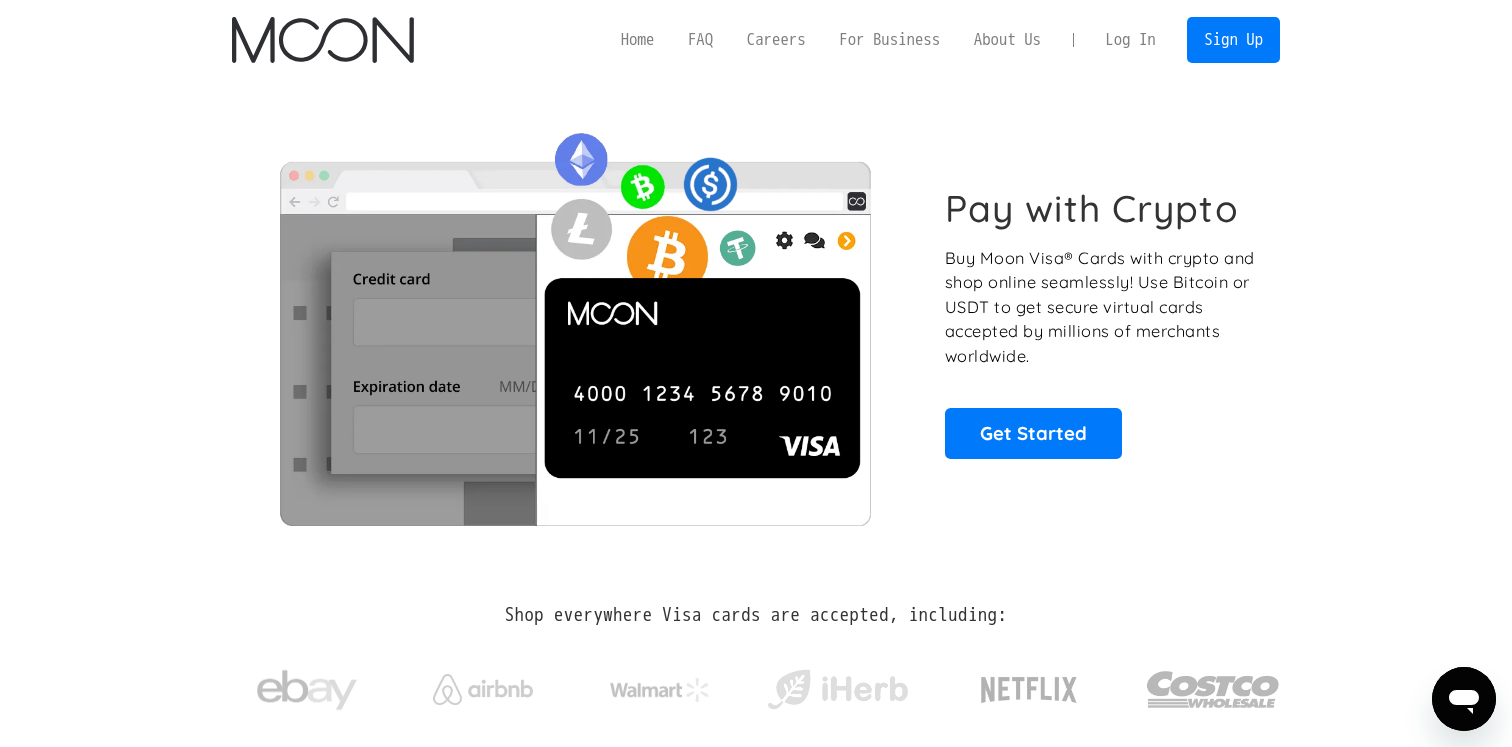 click on "Log In" at bounding box center (1130, 40) 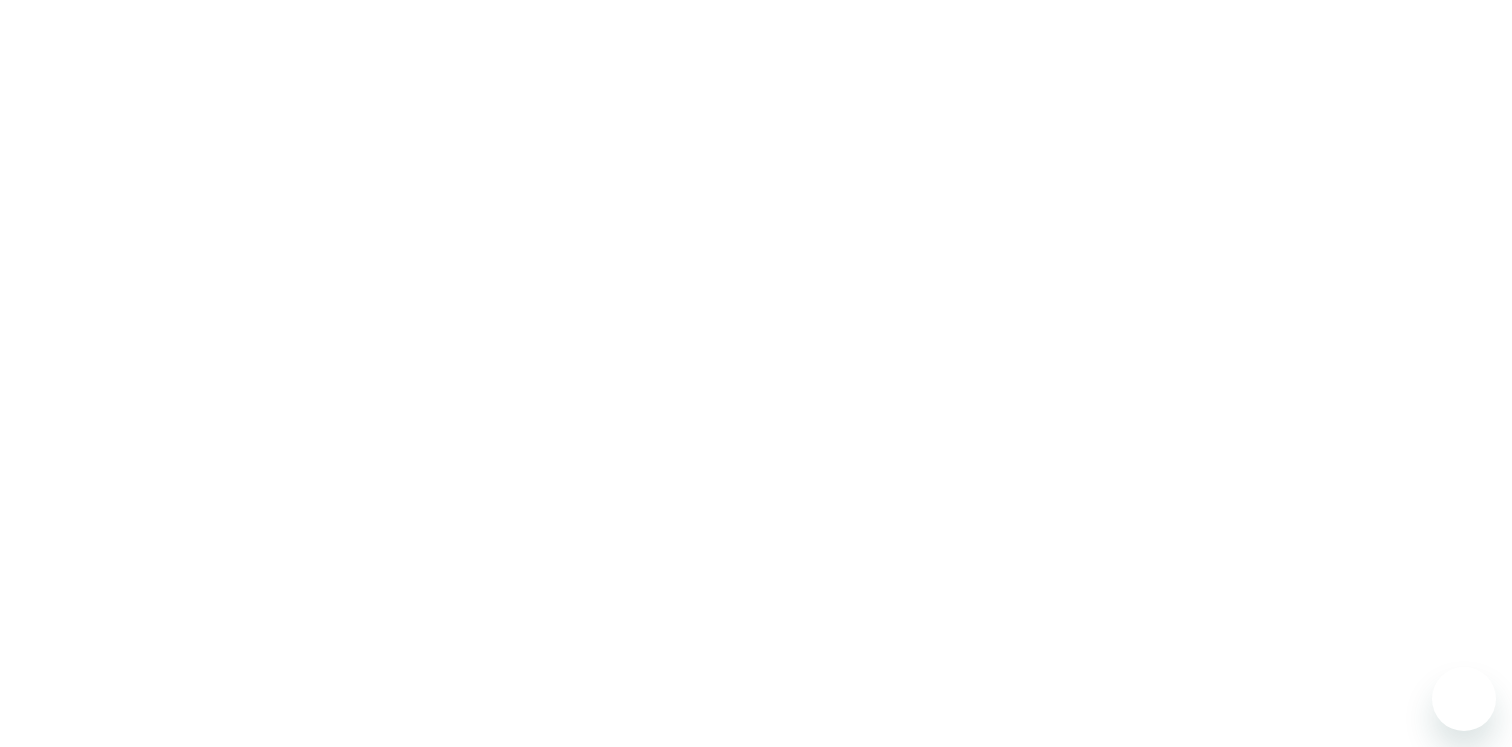 scroll, scrollTop: 0, scrollLeft: 0, axis: both 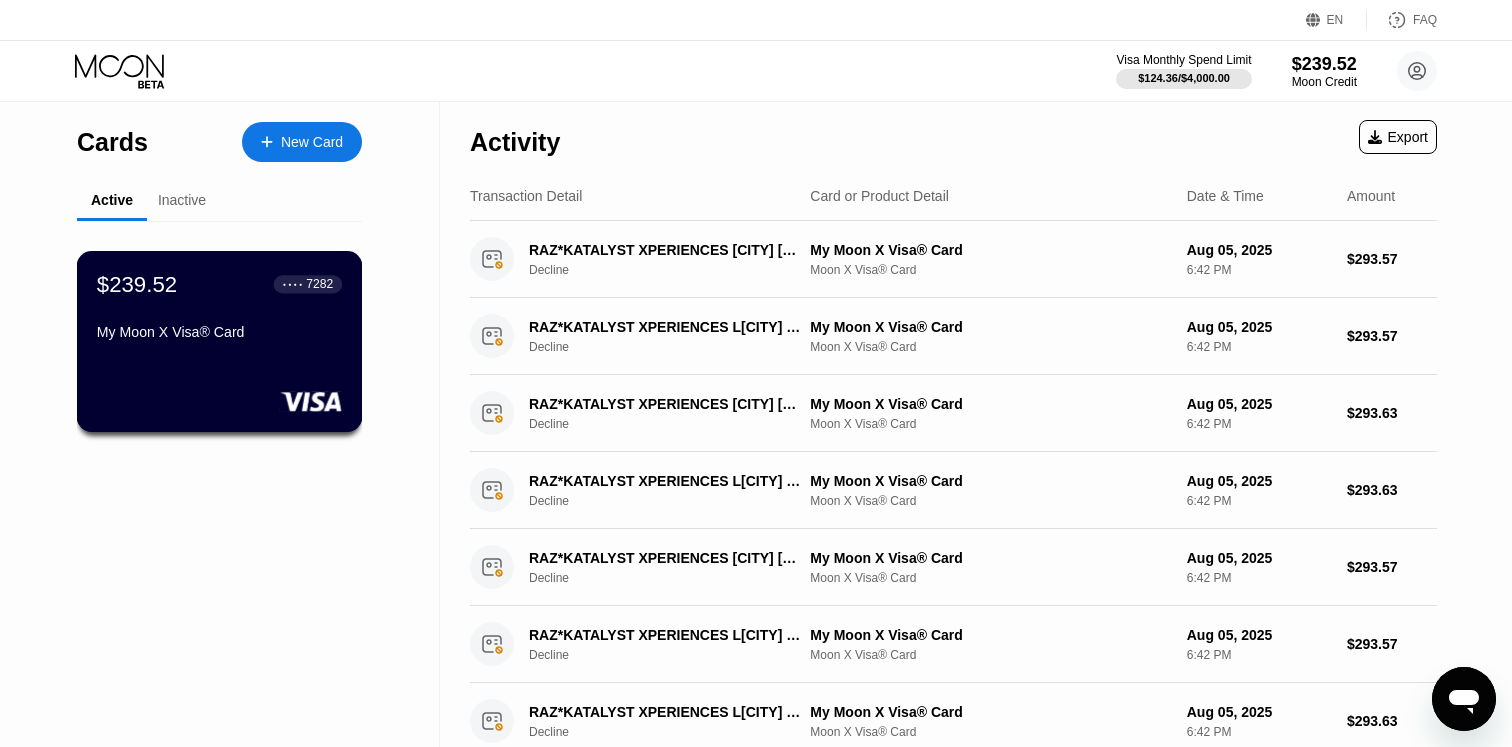 click on "$239.52 ● ● ● ● 7282 My Moon X Visa® Card" at bounding box center [219, 309] 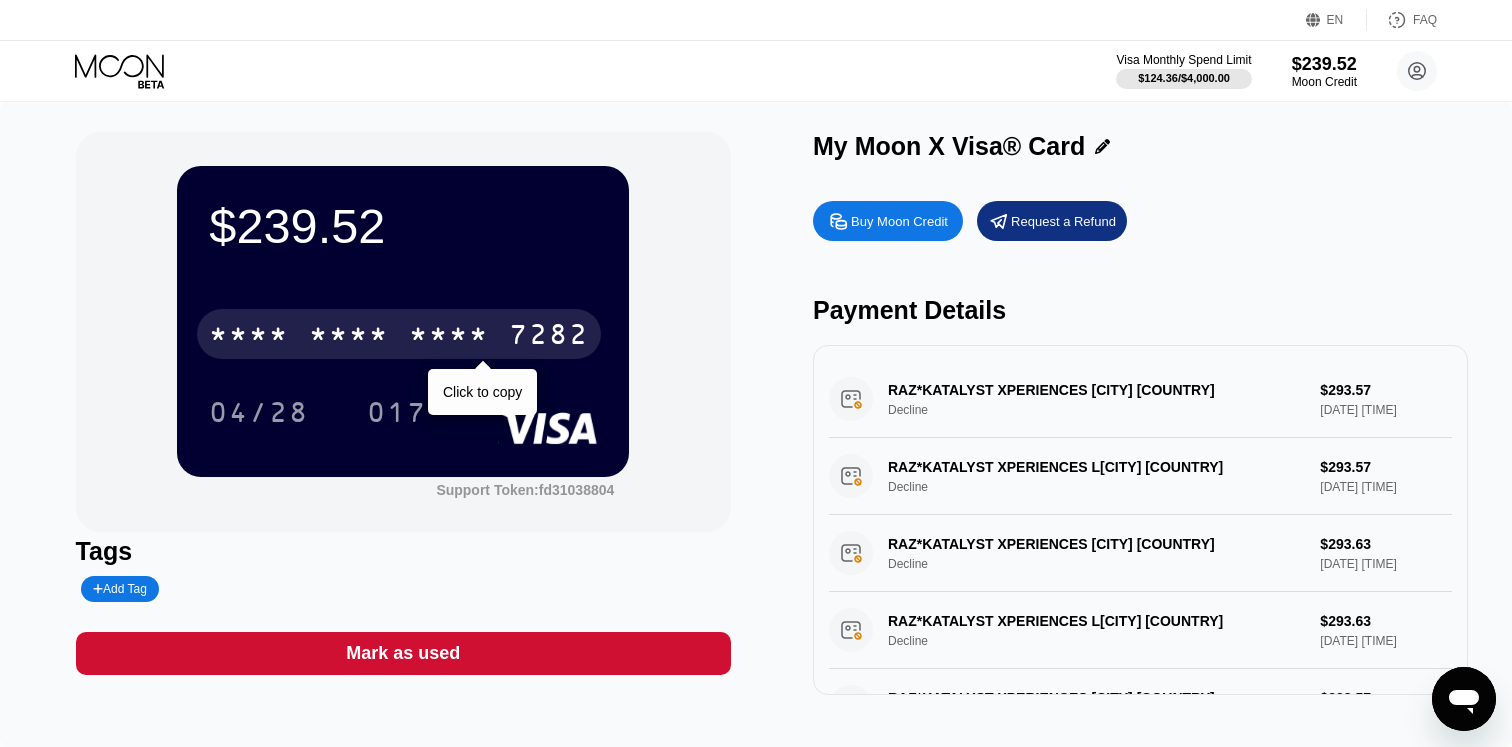click on "7282" at bounding box center (549, 337) 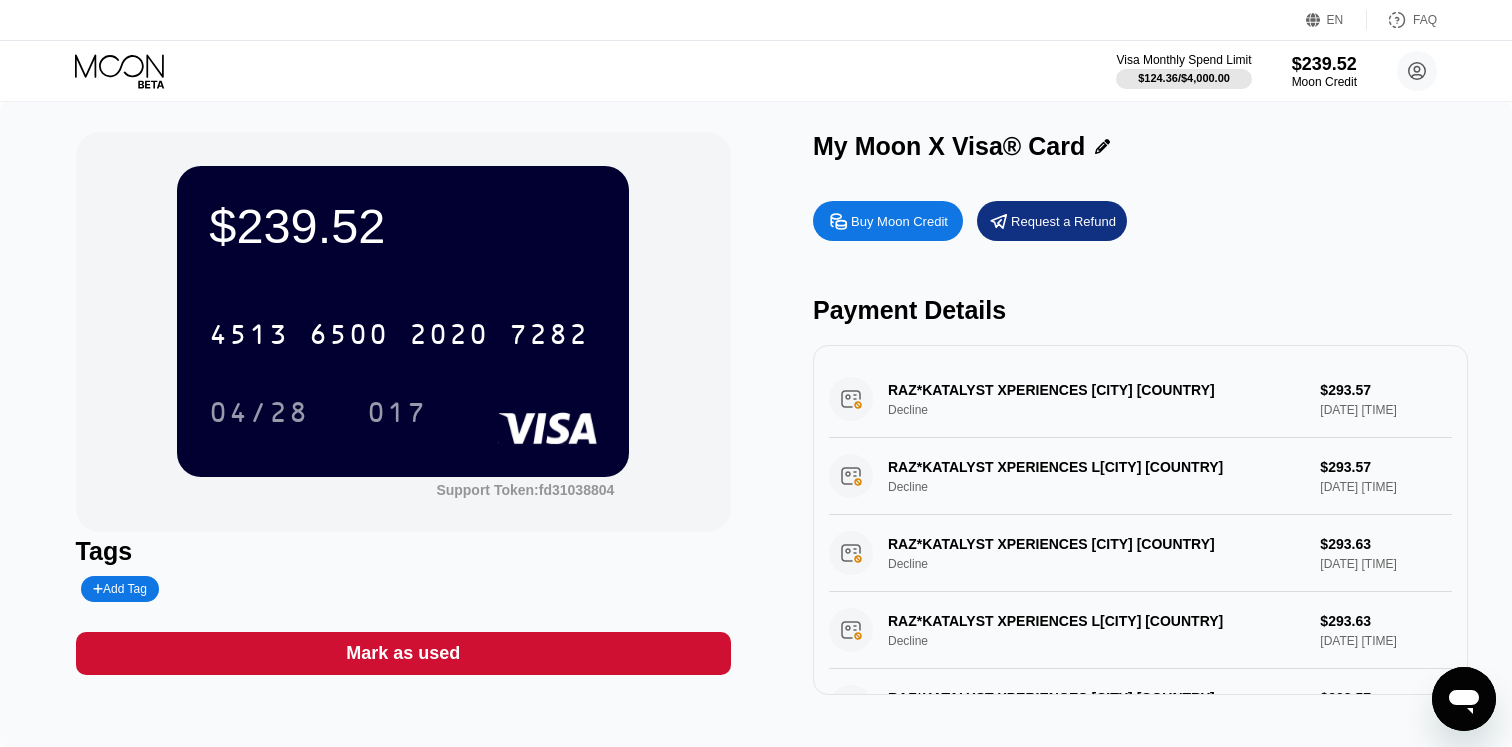 click on "Buy Moon Credit" at bounding box center (899, 221) 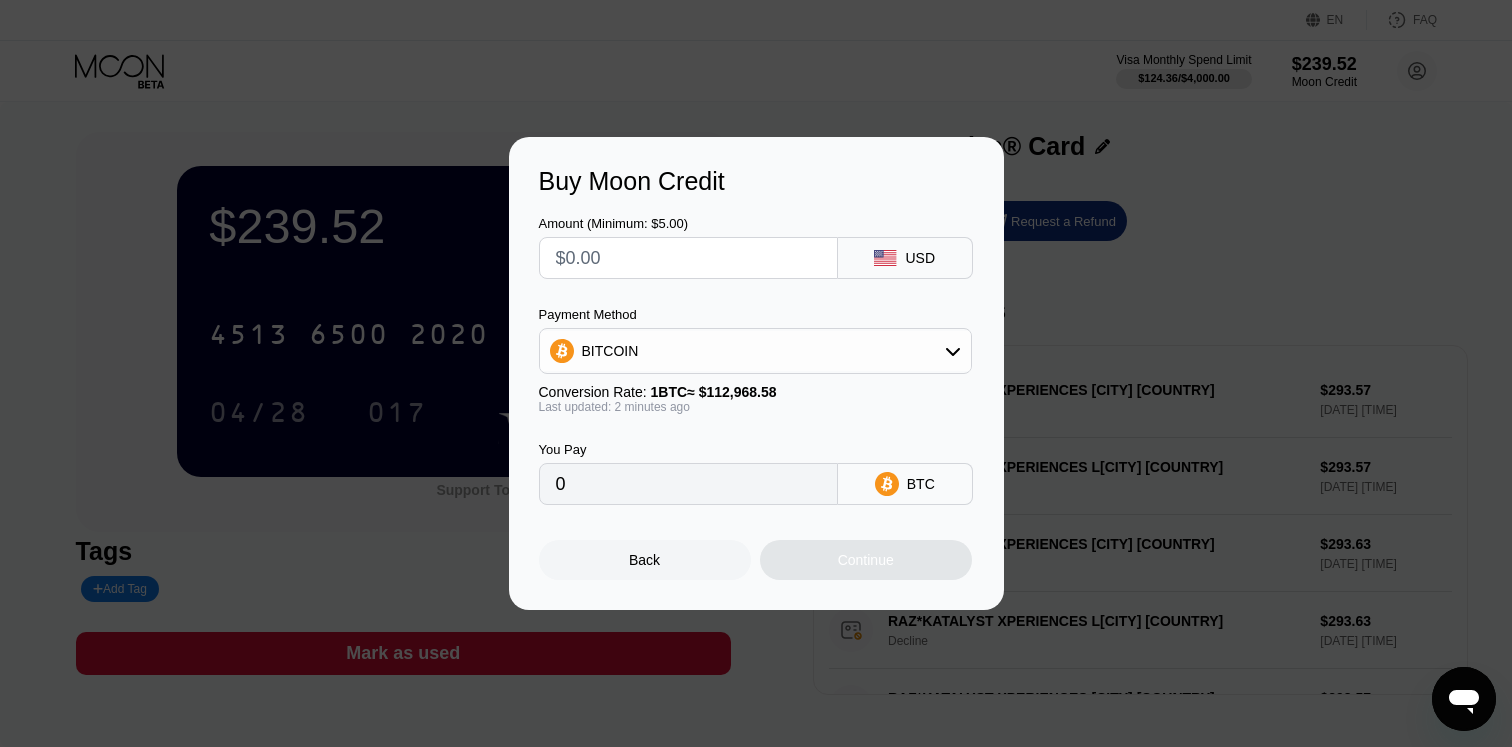 click on "BITCOIN" at bounding box center (755, 351) 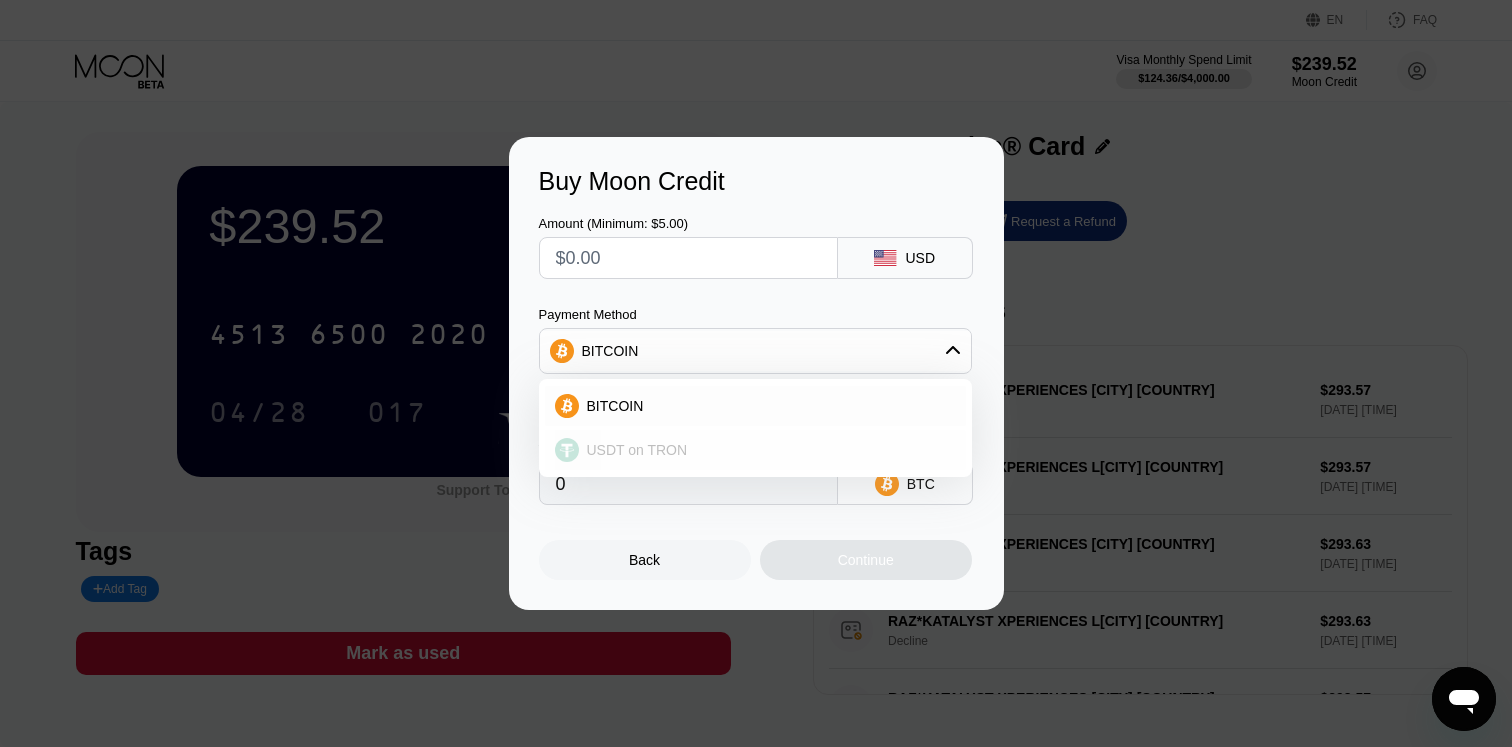 click on "USDT on TRON" at bounding box center [755, 450] 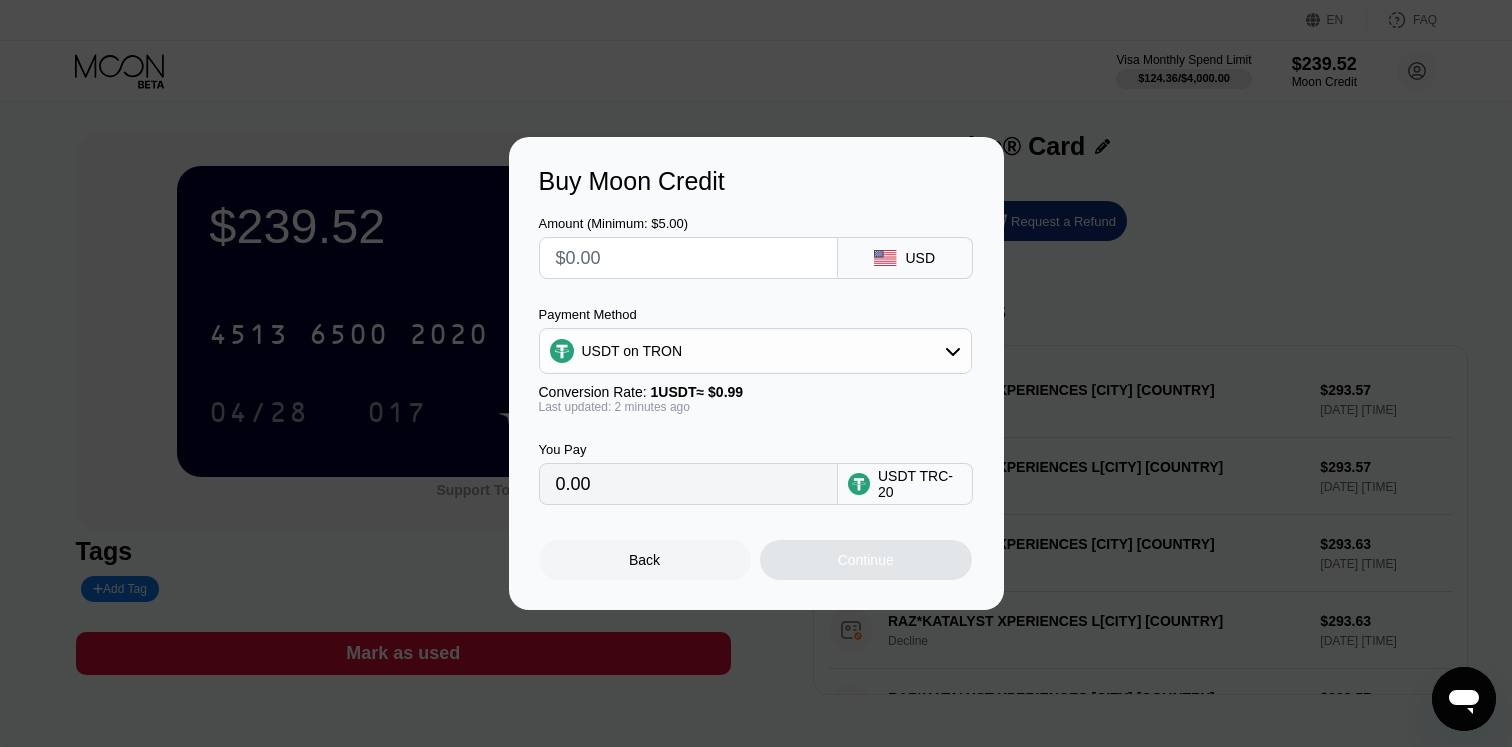 click at bounding box center [688, 258] 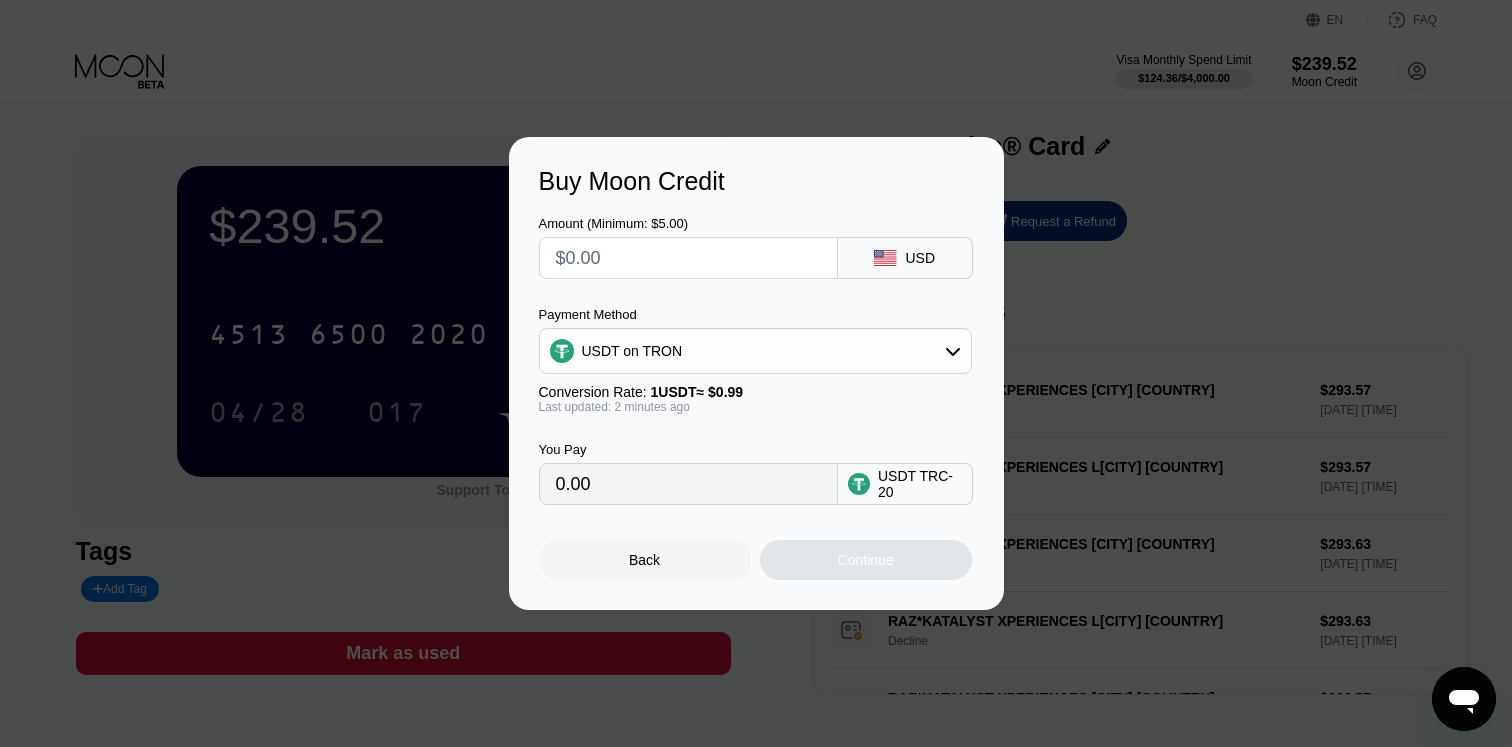 click at bounding box center [688, 258] 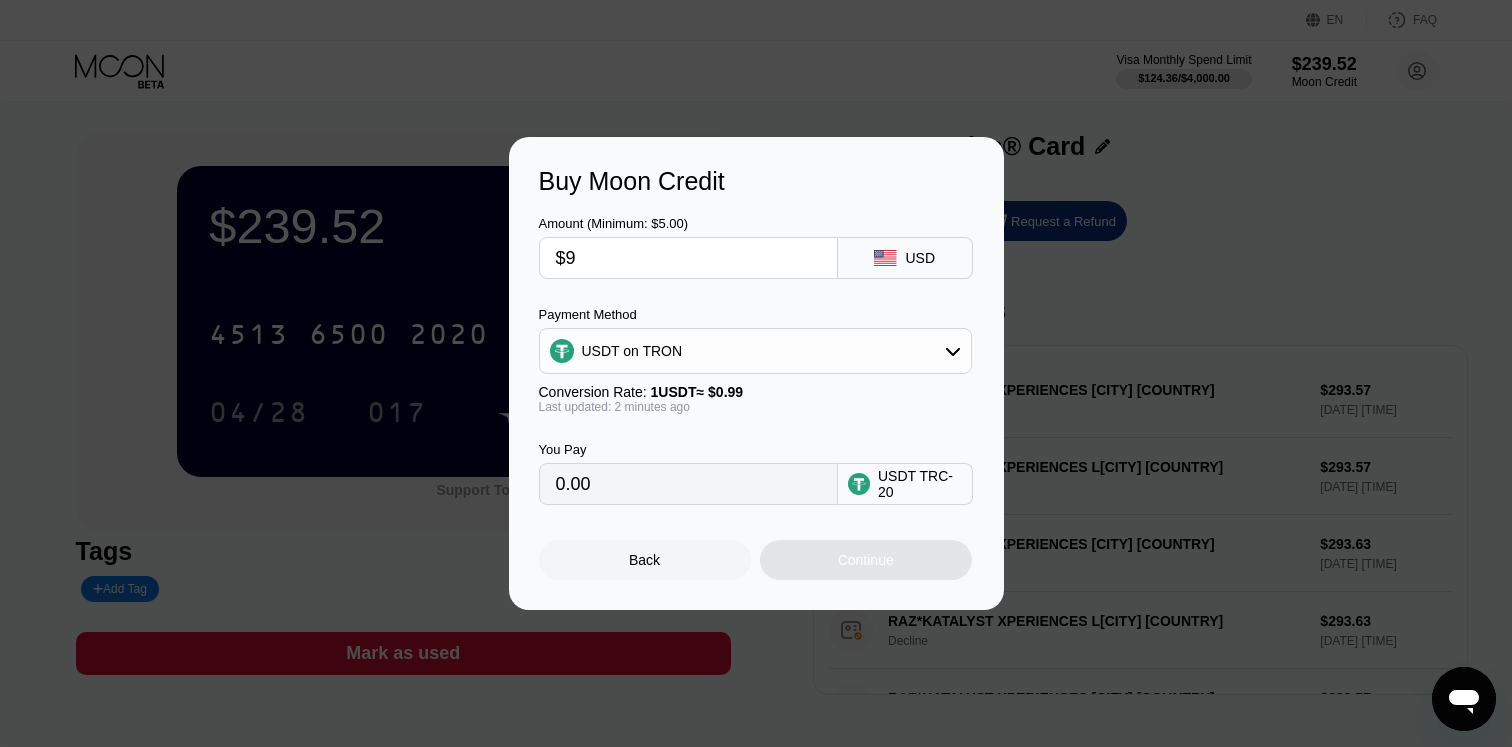 type on "$90" 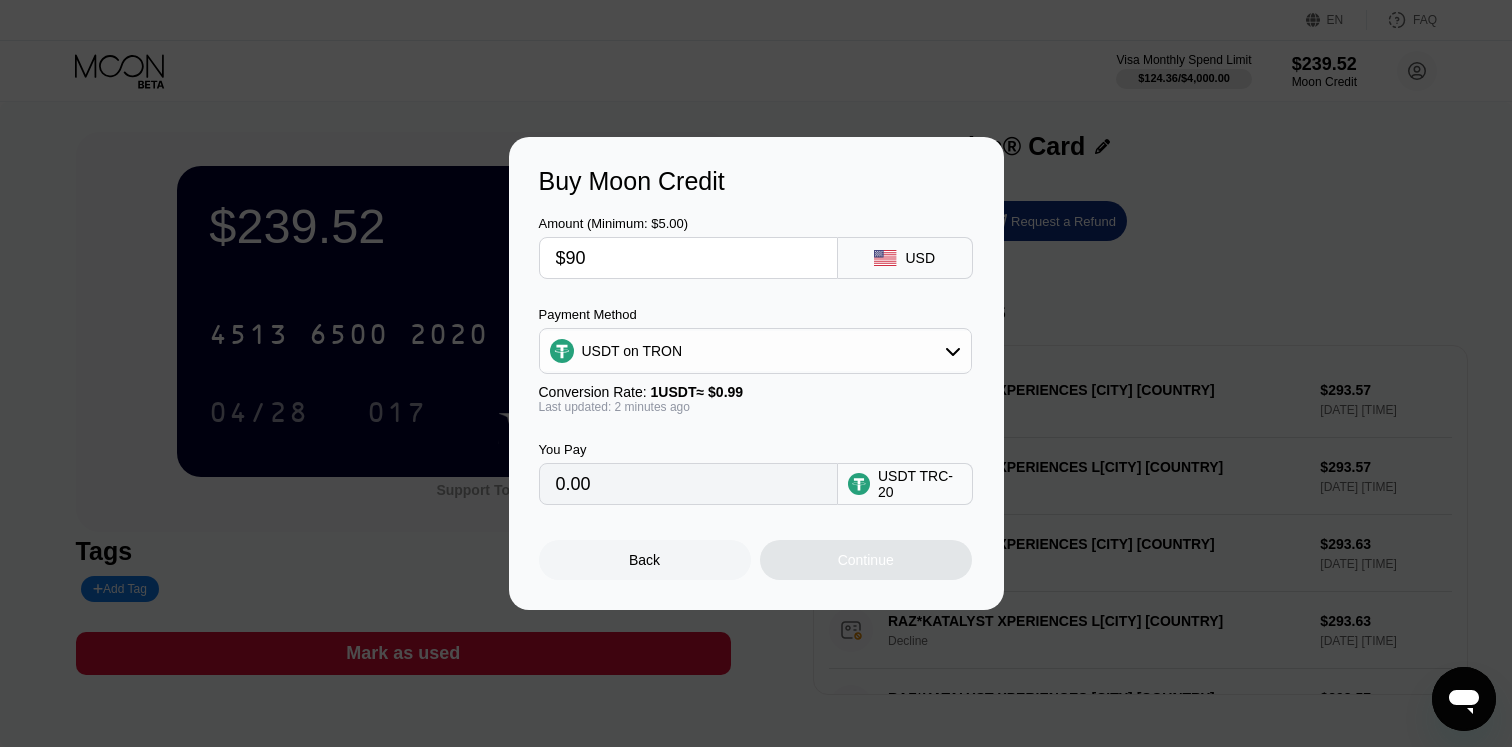type on "90.91" 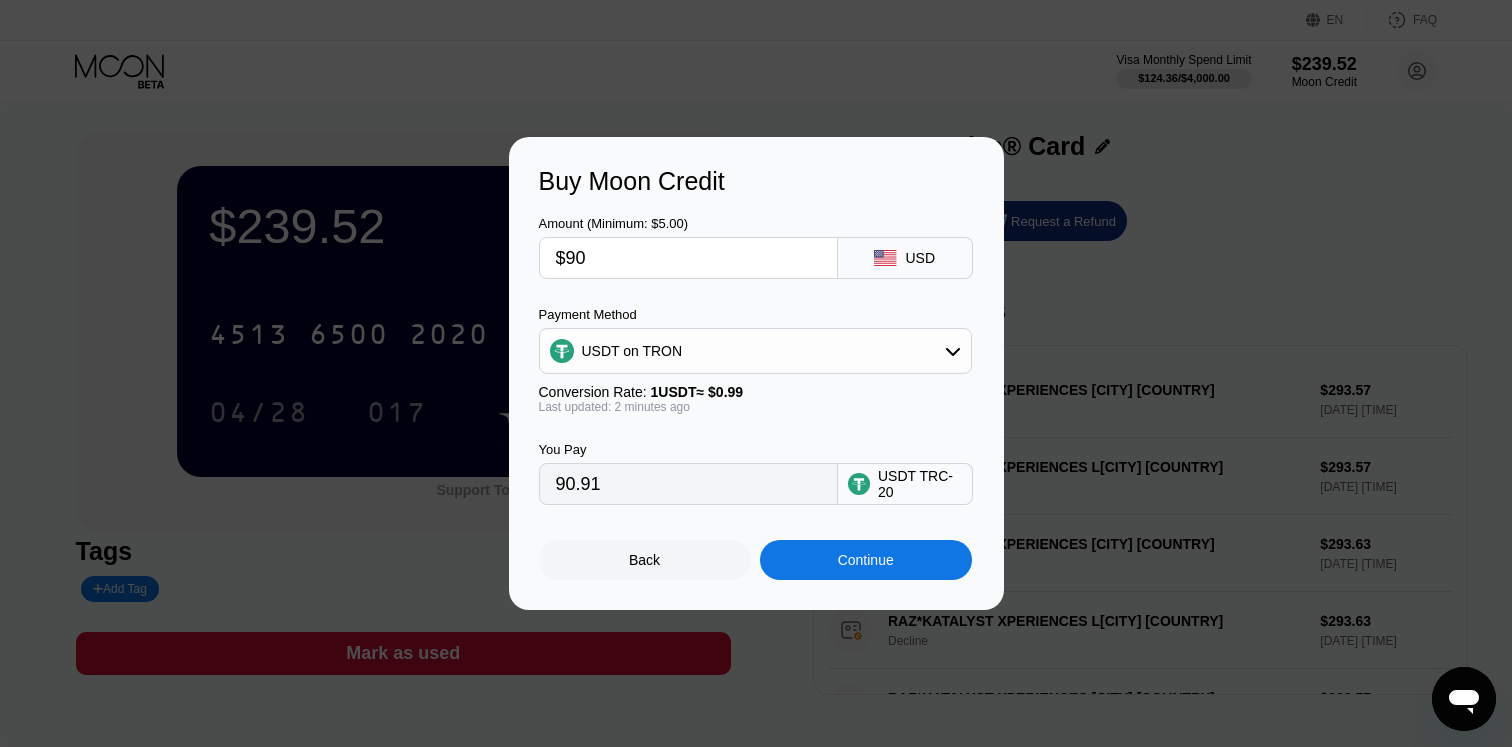 type on "$9" 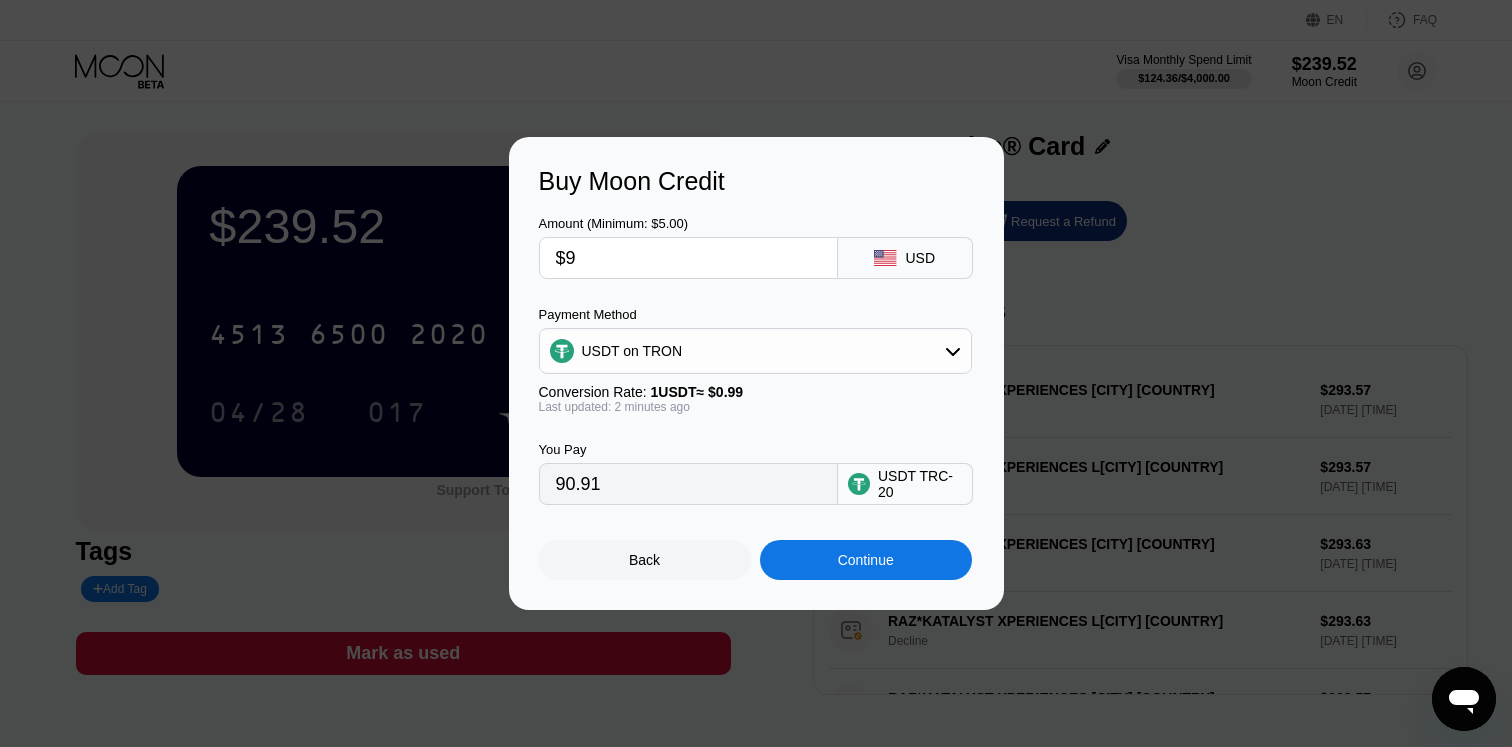 type on "9.09" 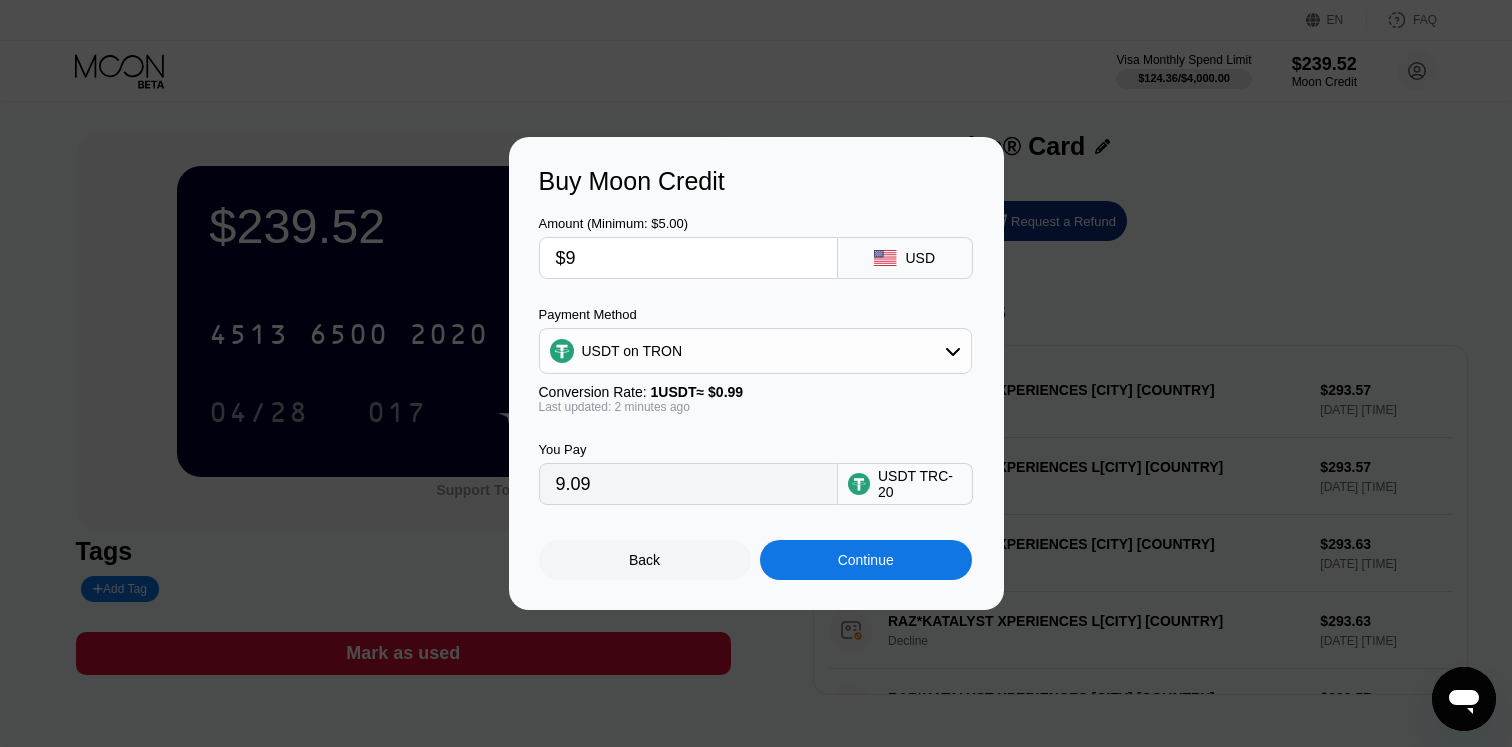 type on "$95" 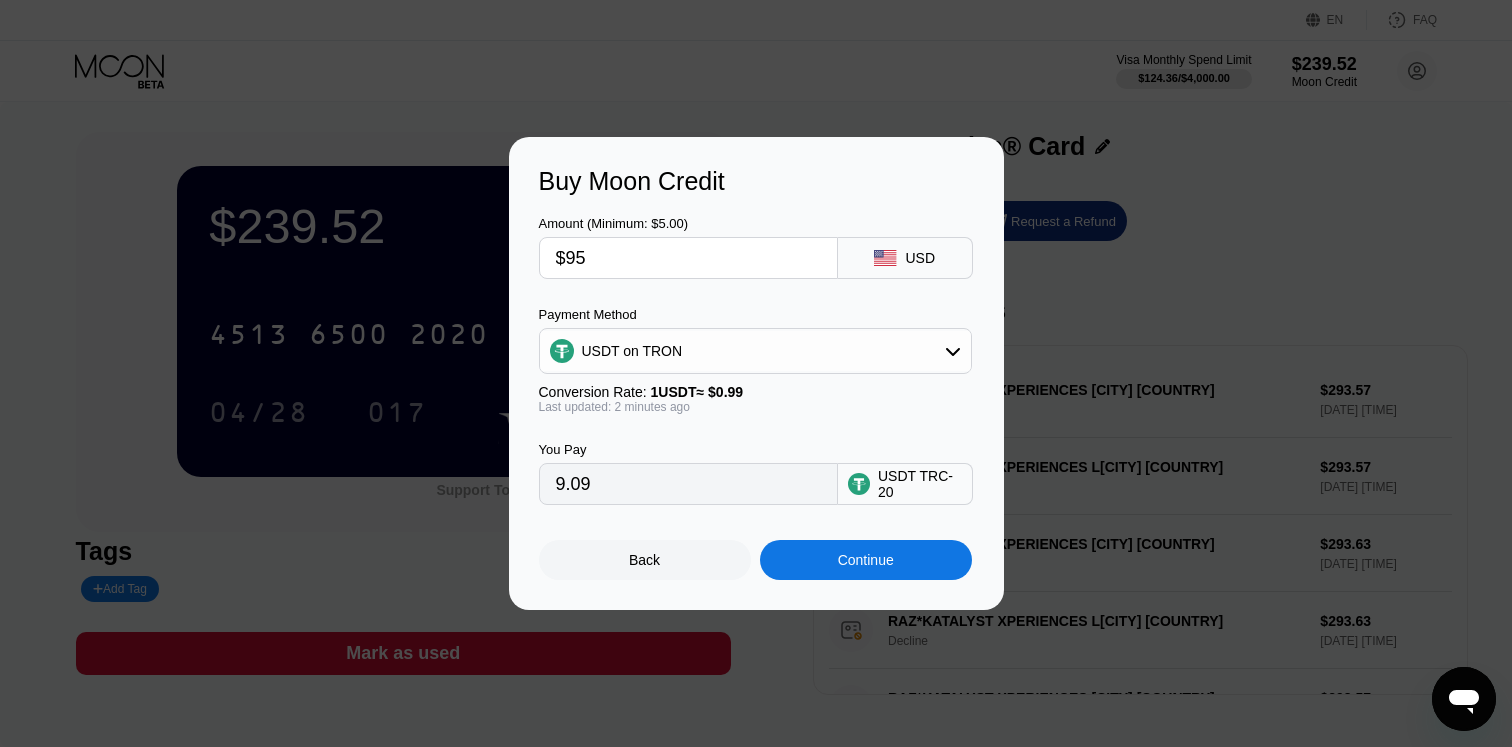 type on "95.96" 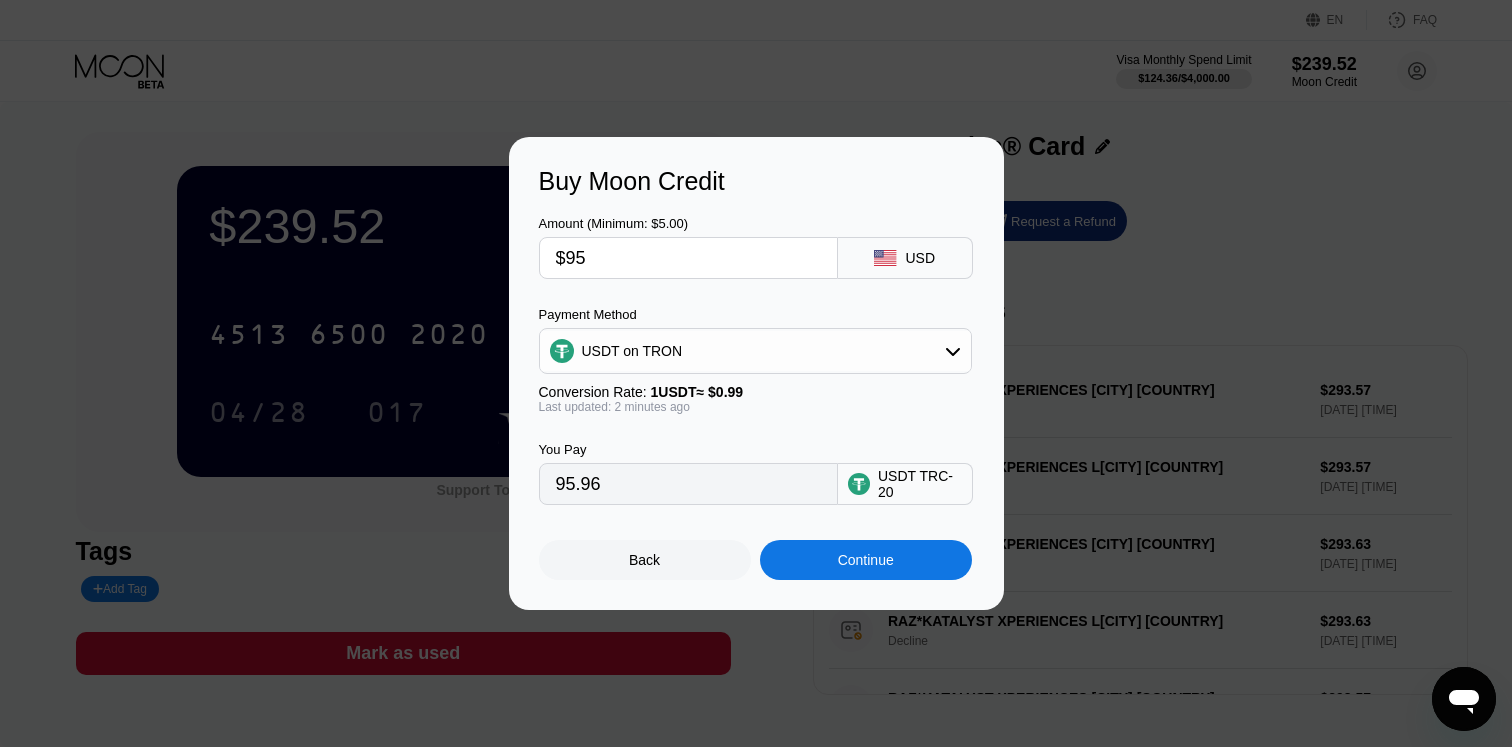 click on "Continue" at bounding box center (866, 560) 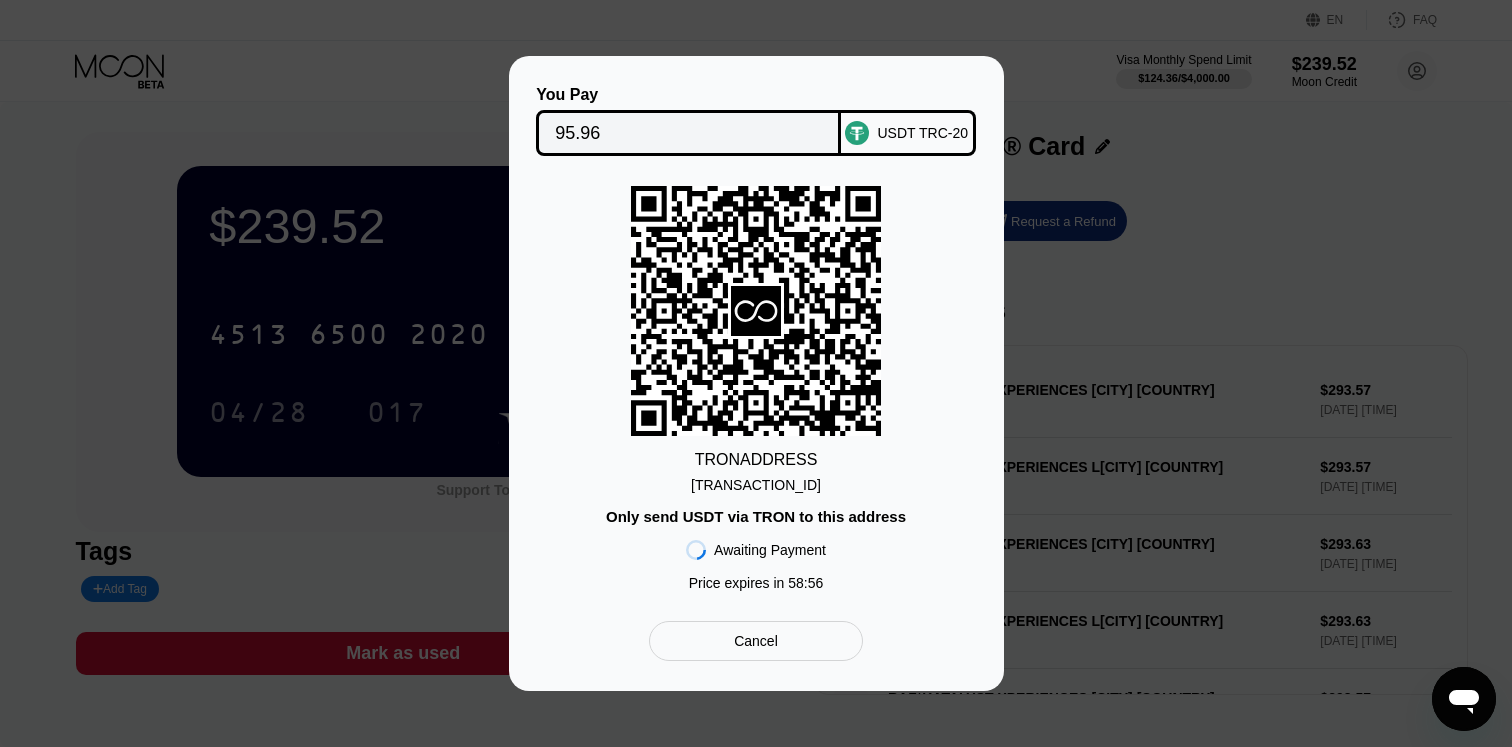 click on "TWtUR81Hr5GfsUC...kD1KEYj32X4ASPZ" at bounding box center (756, 485) 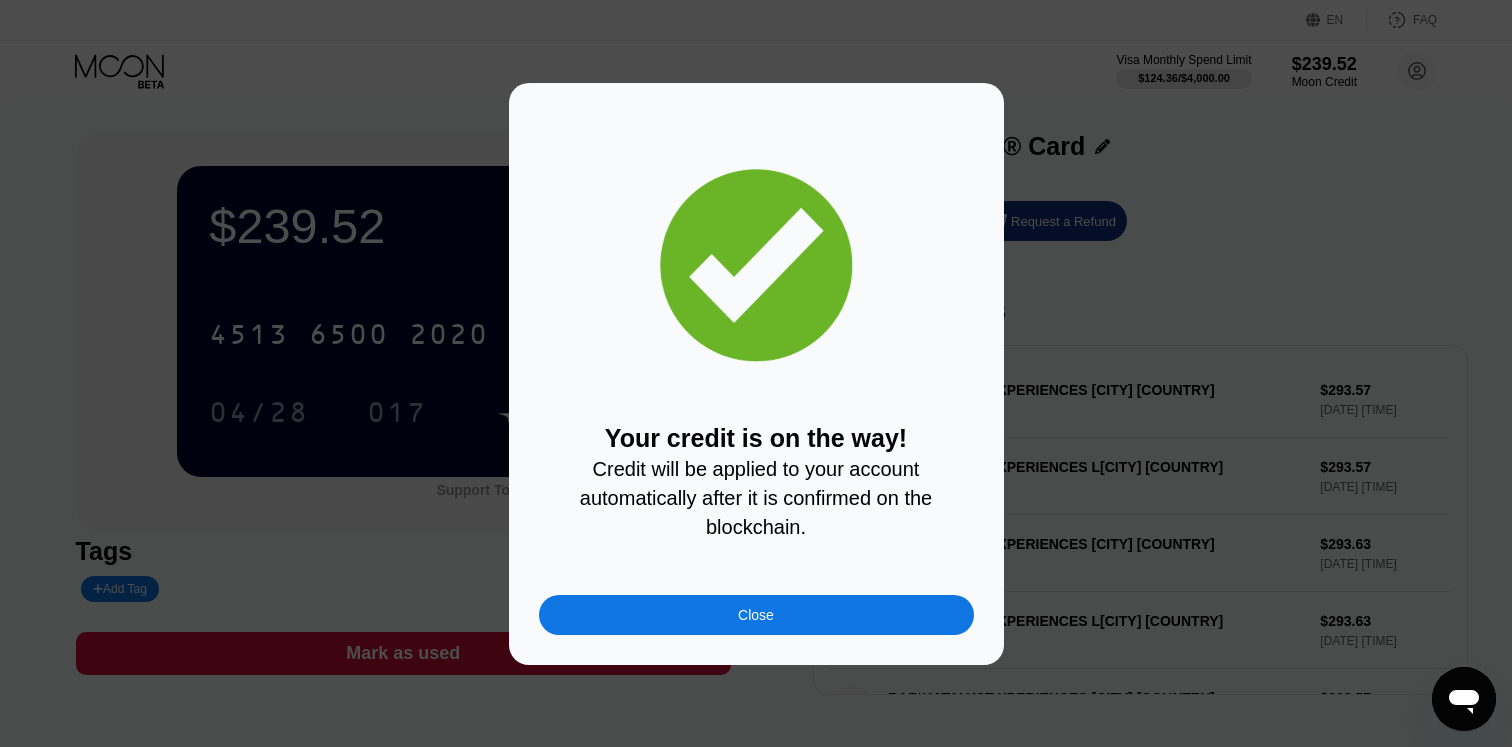 click on "Close" at bounding box center [756, 615] 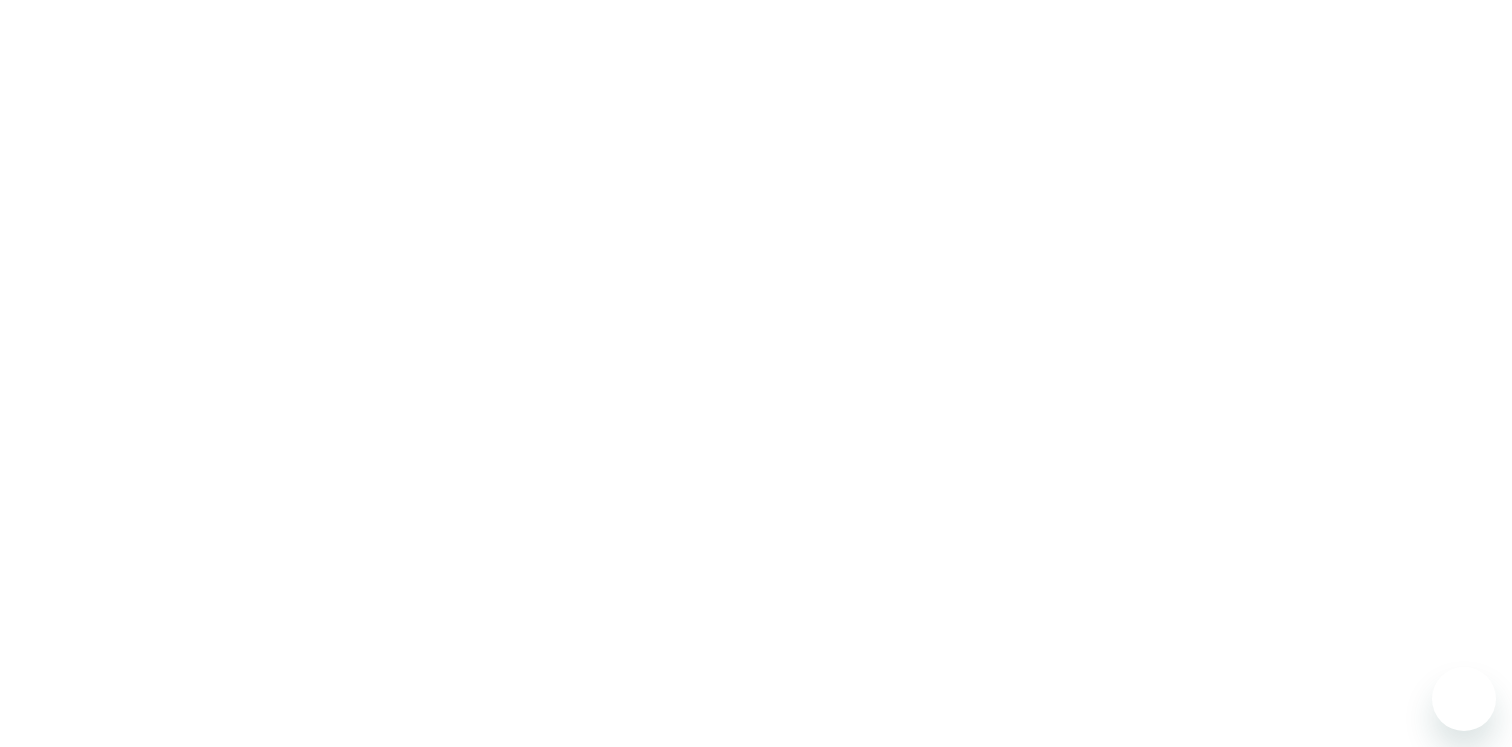 scroll, scrollTop: 0, scrollLeft: 0, axis: both 